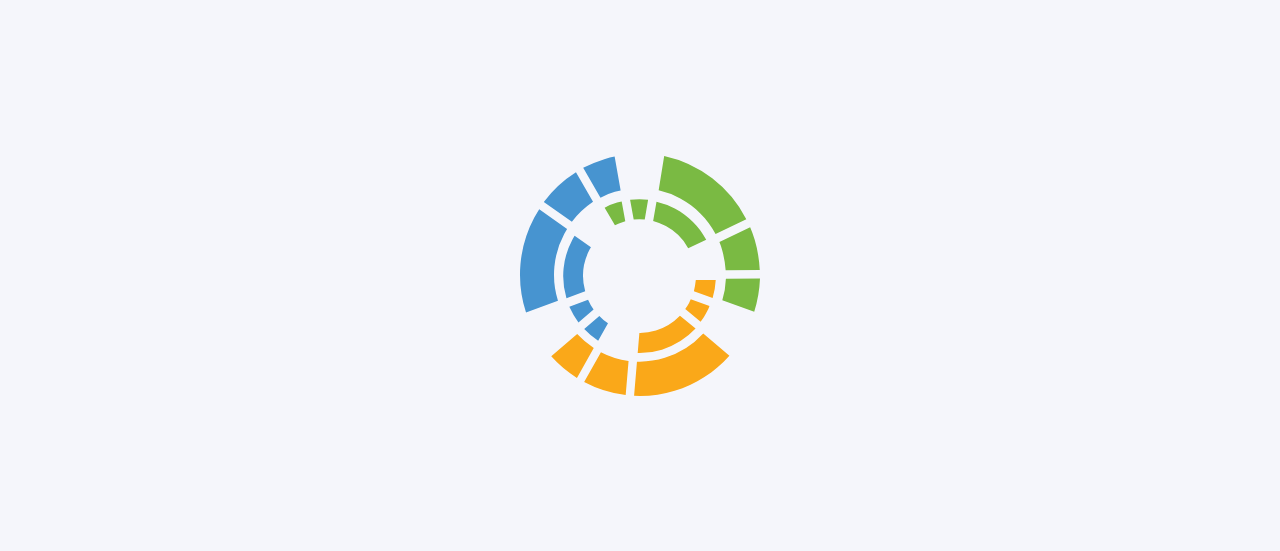 scroll, scrollTop: 0, scrollLeft: 0, axis: both 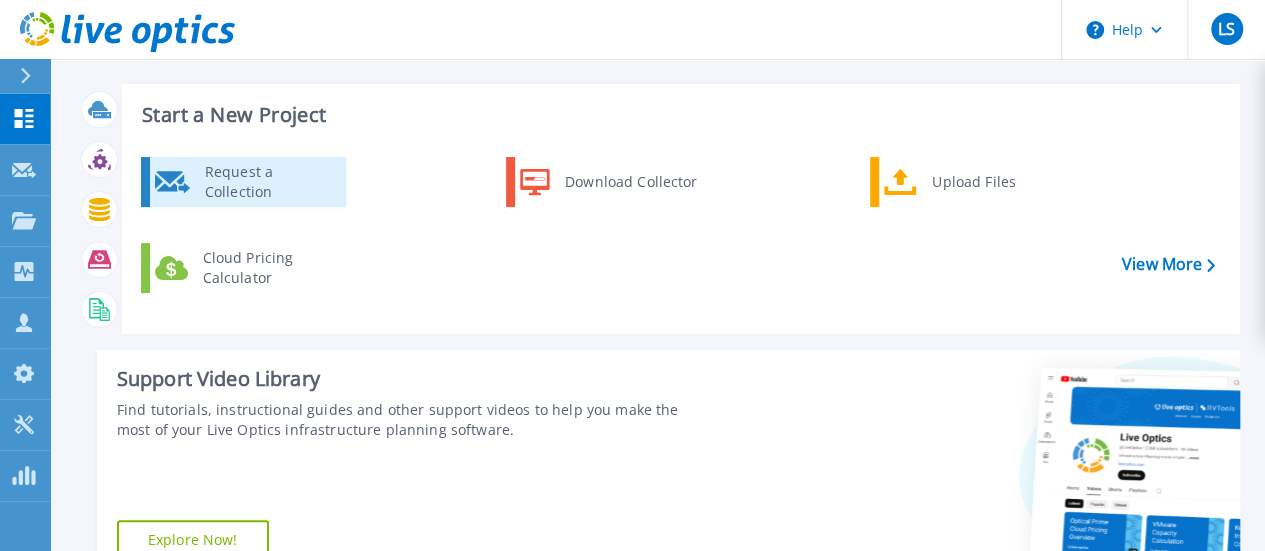 click on "Request a Collection" at bounding box center [268, 182] 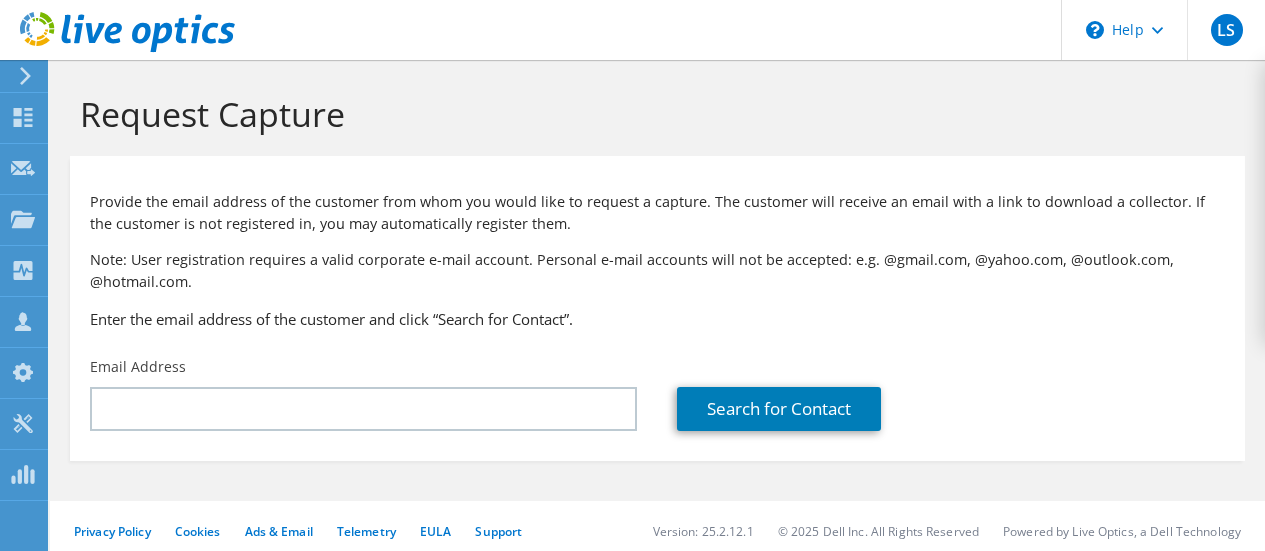scroll, scrollTop: 0, scrollLeft: 0, axis: both 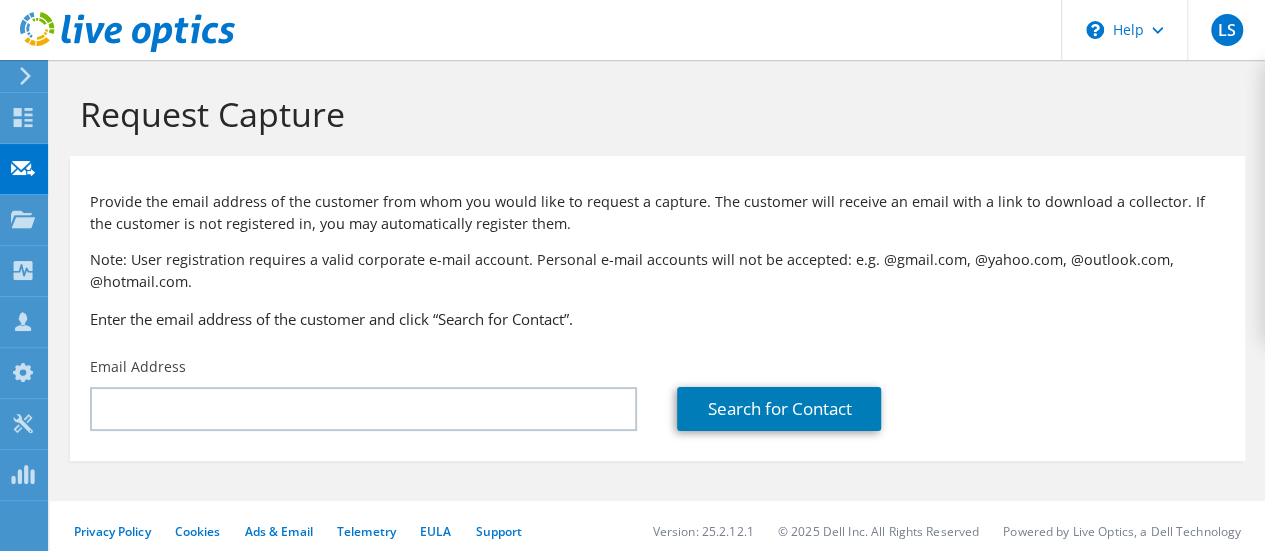 drag, startPoint x: 107, startPoint y: 448, endPoint x: 126, endPoint y: 432, distance: 24.839485 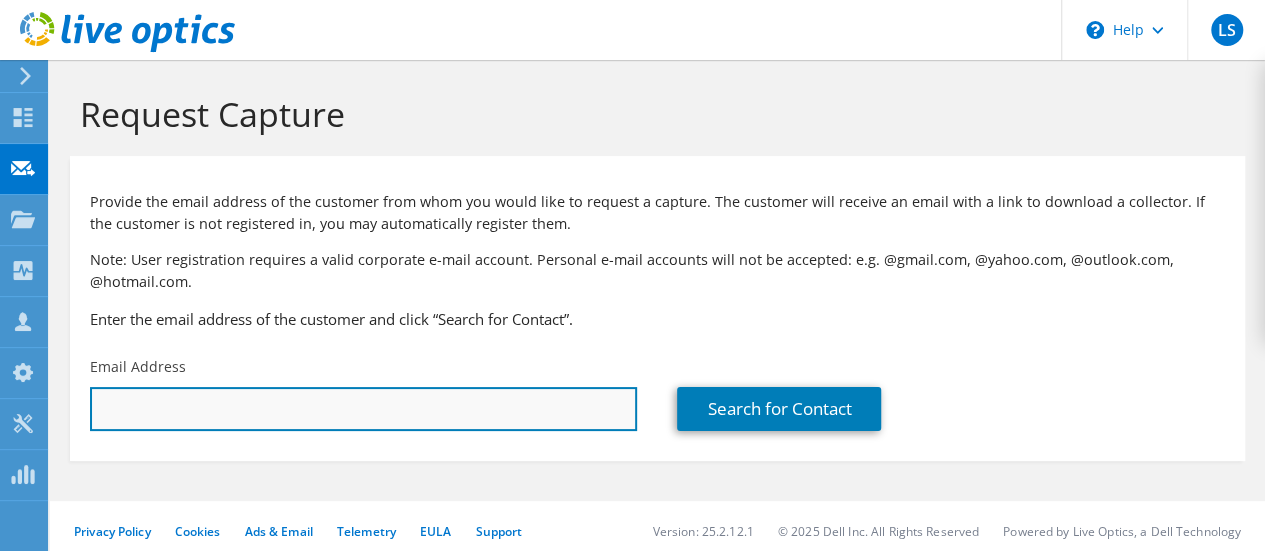 click at bounding box center (363, 409) 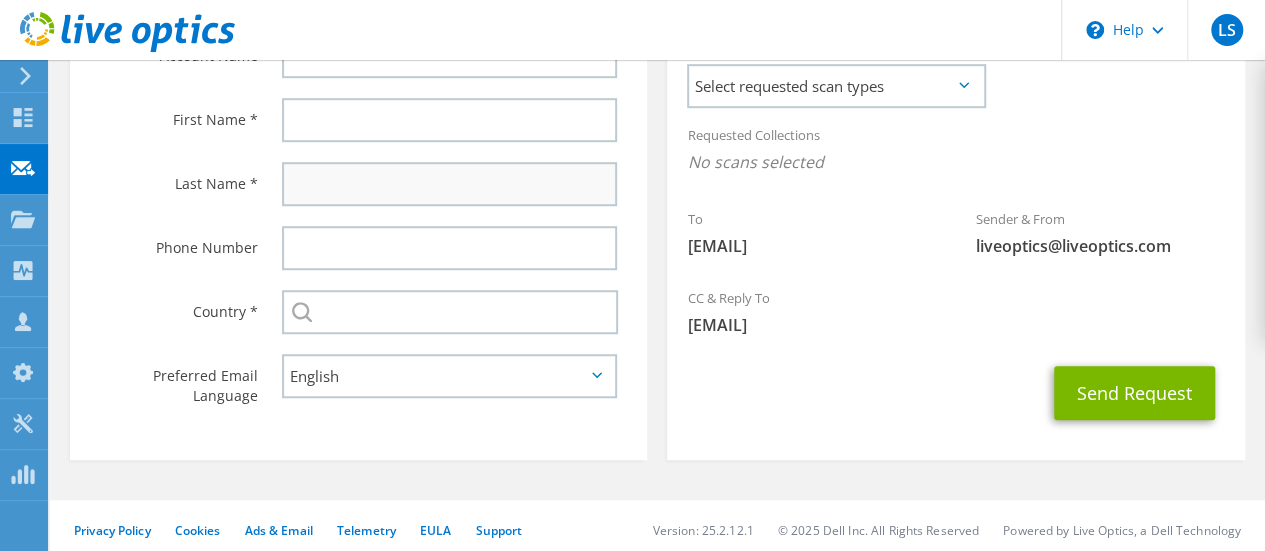 scroll, scrollTop: 400, scrollLeft: 0, axis: vertical 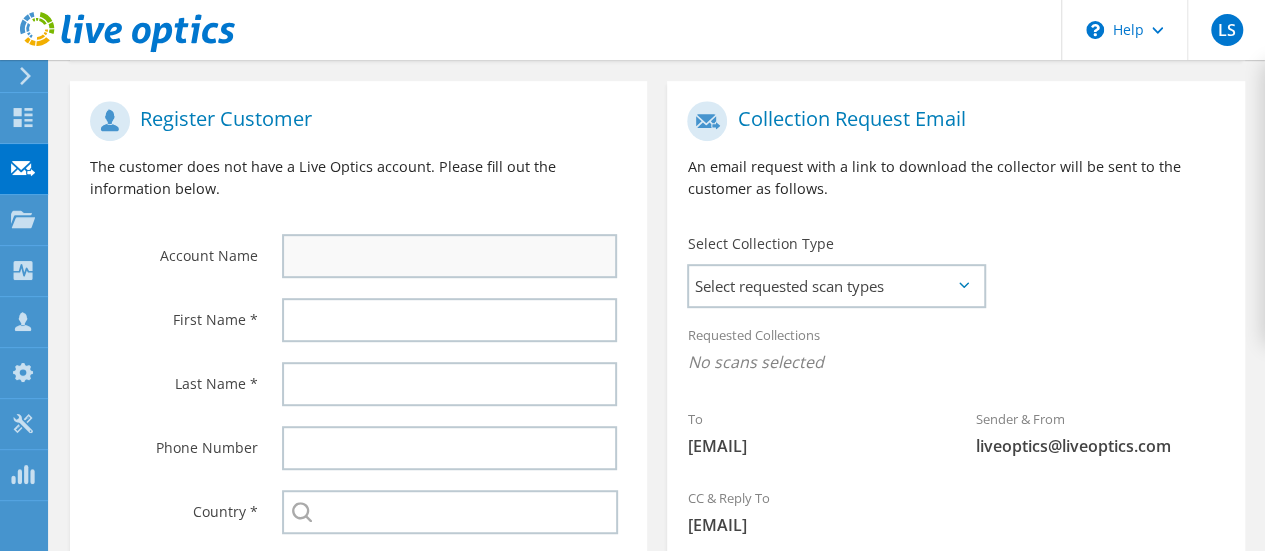 type on "ben.ali2@sse.com" 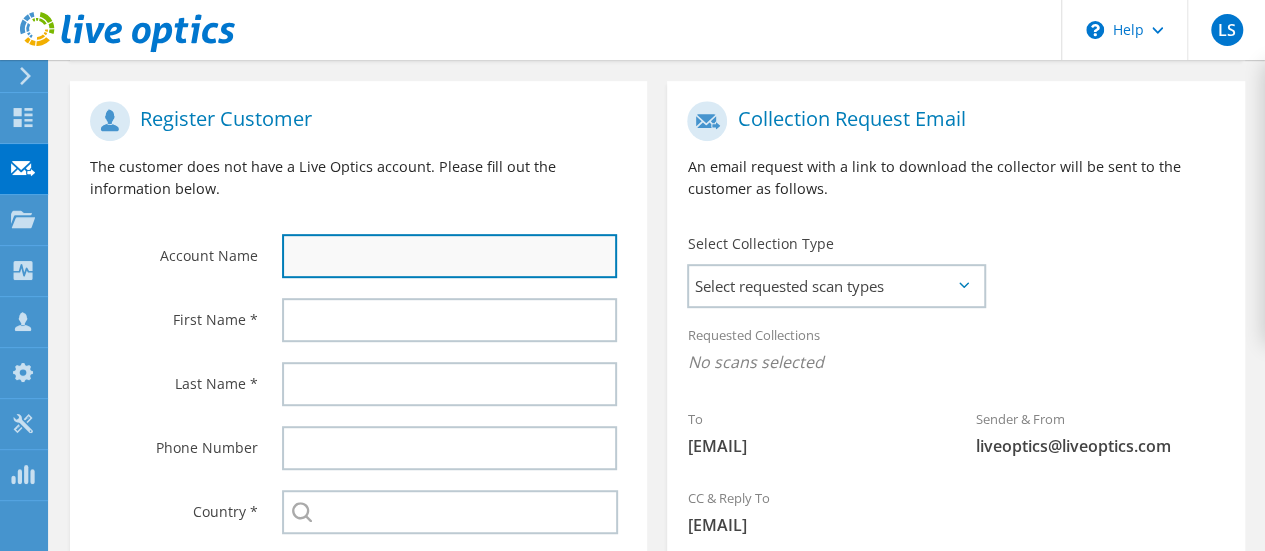 click at bounding box center (449, 256) 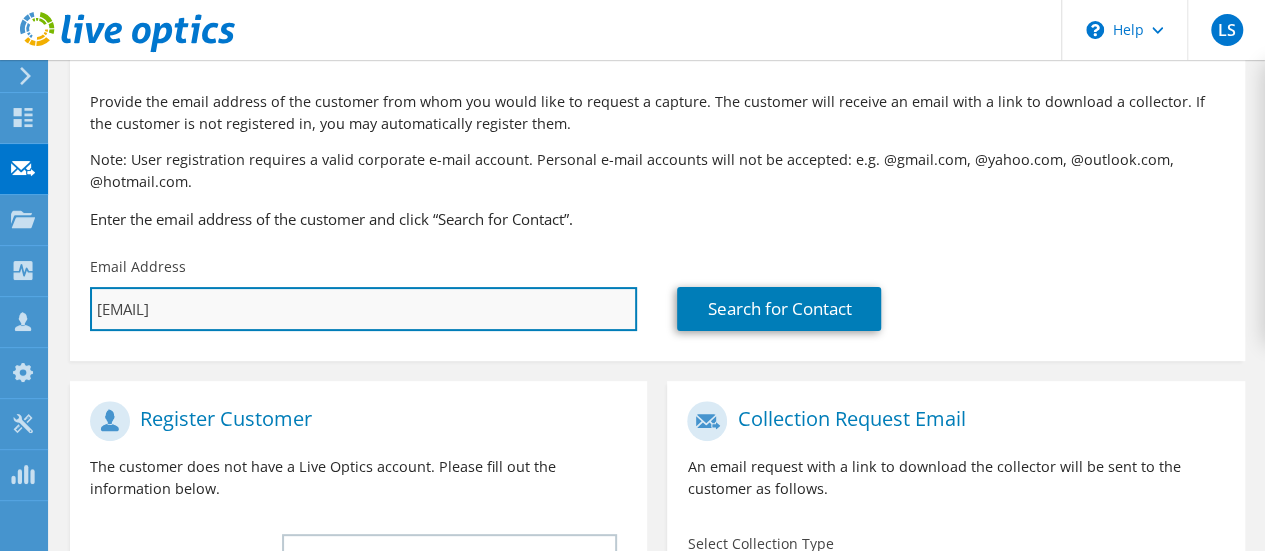 click on "ben.ali2@sse.com" at bounding box center (363, 309) 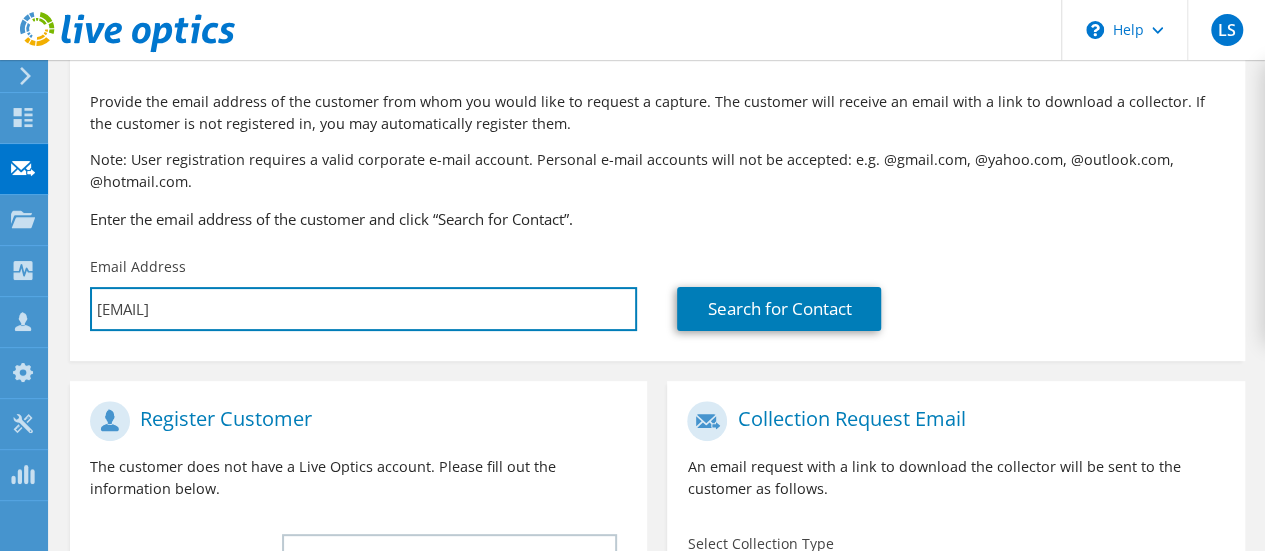 scroll, scrollTop: 400, scrollLeft: 0, axis: vertical 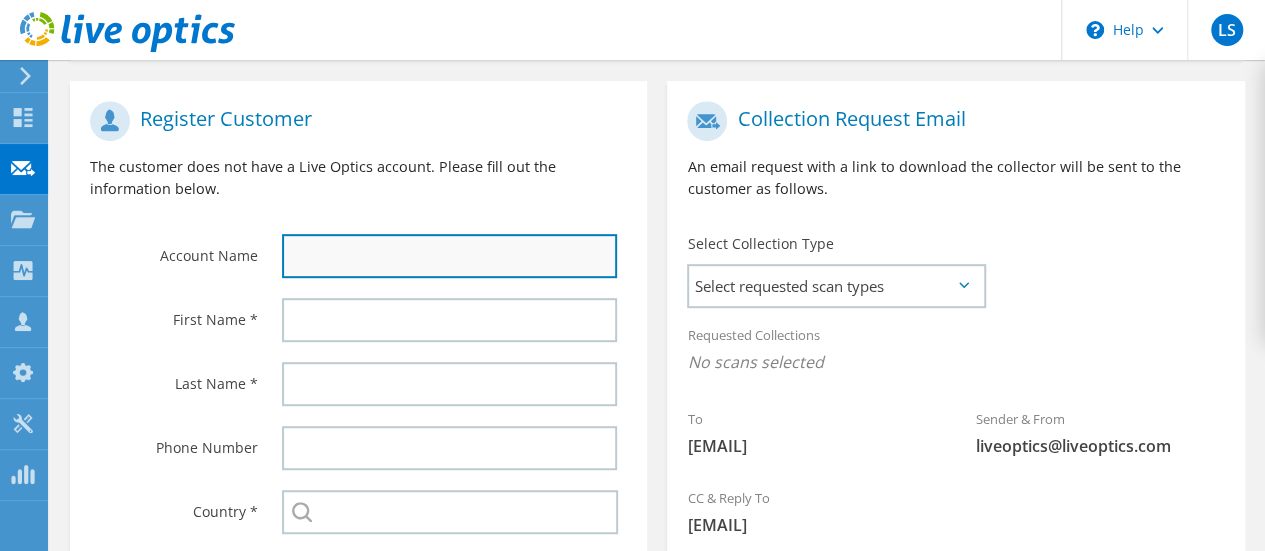 click at bounding box center (449, 256) 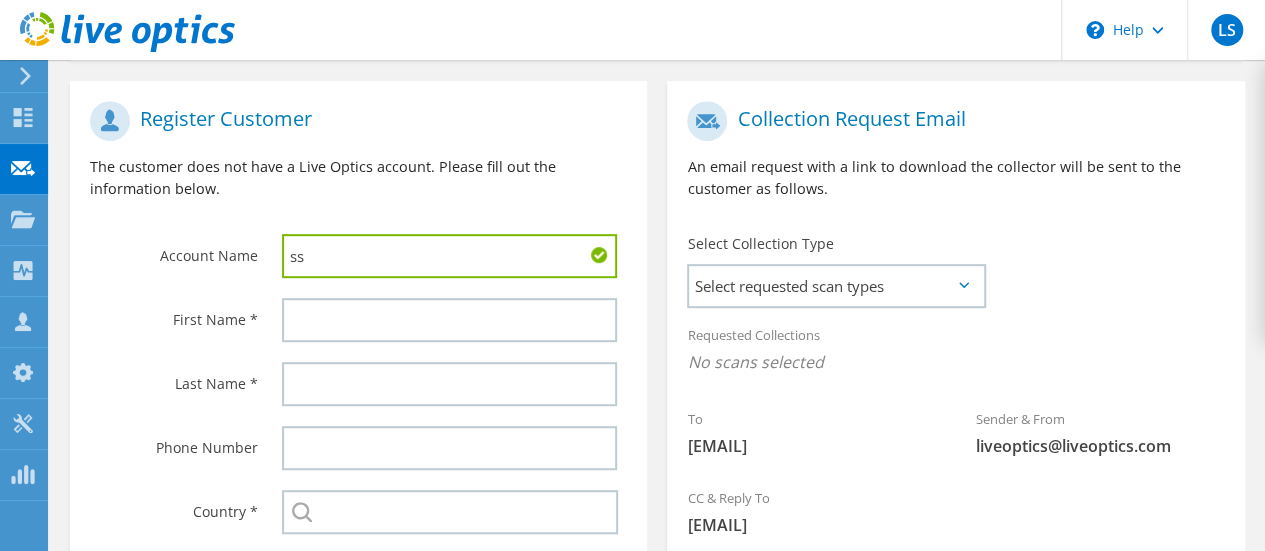 type on "s" 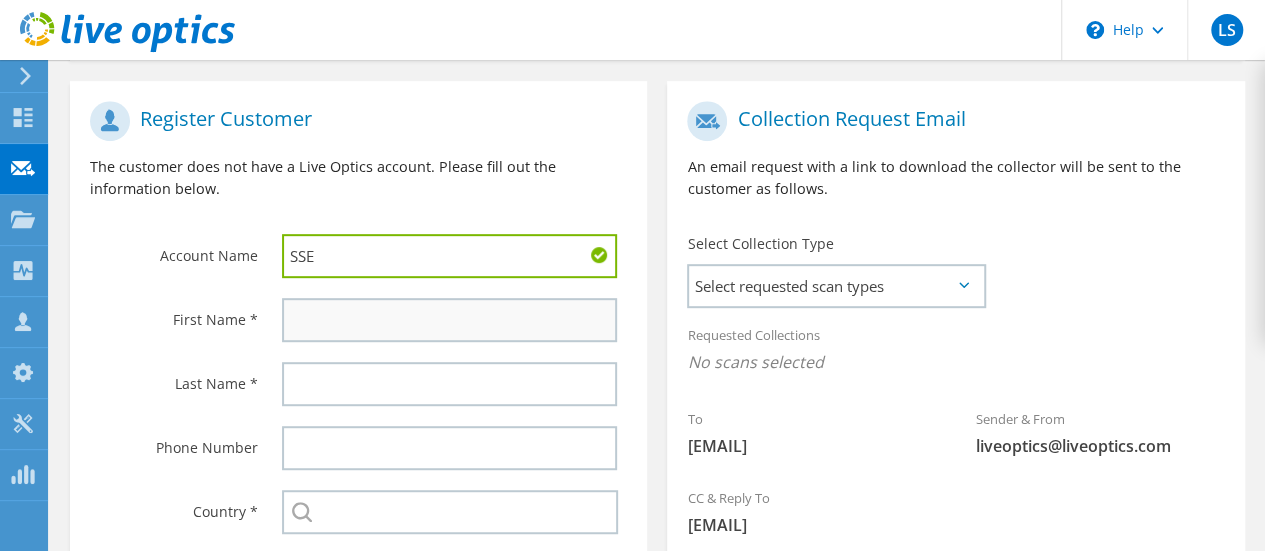 type on "SSE" 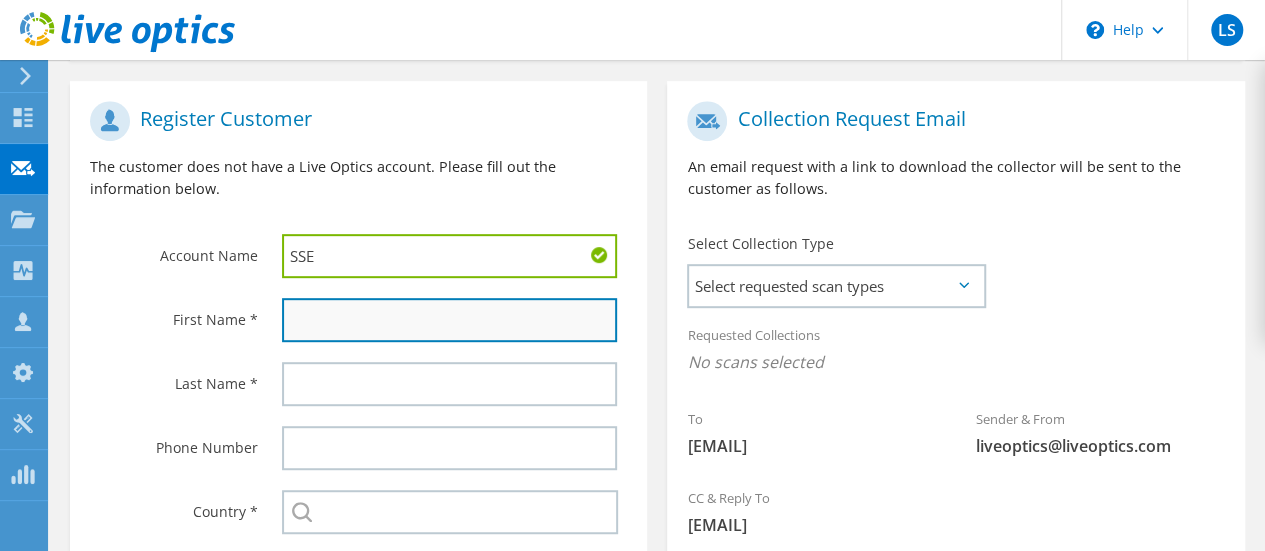 click at bounding box center (449, 320) 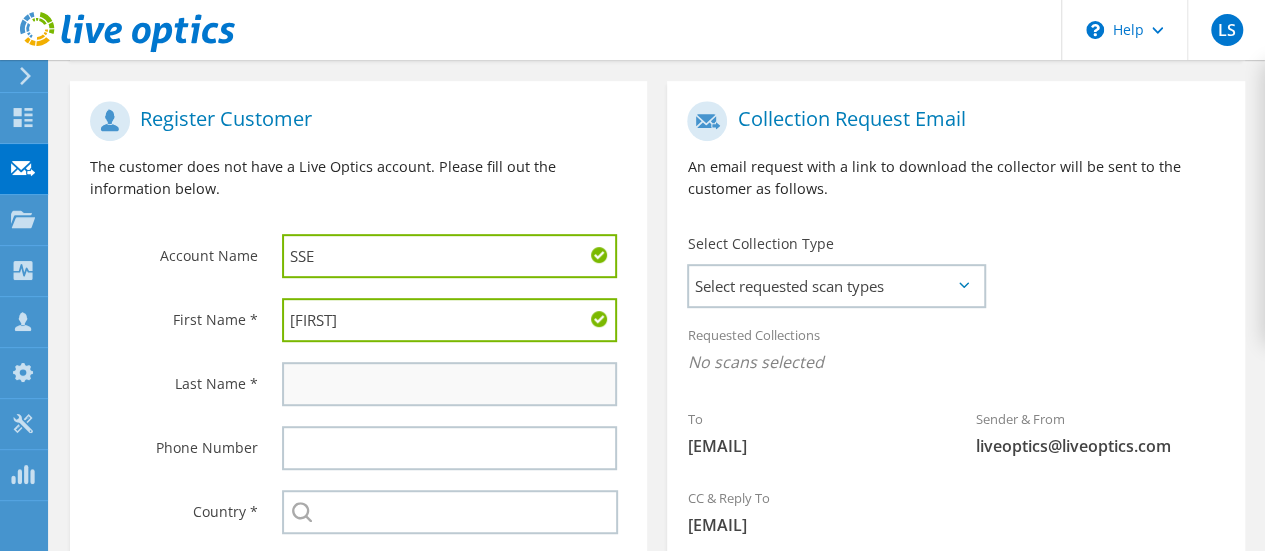 type on "Ben" 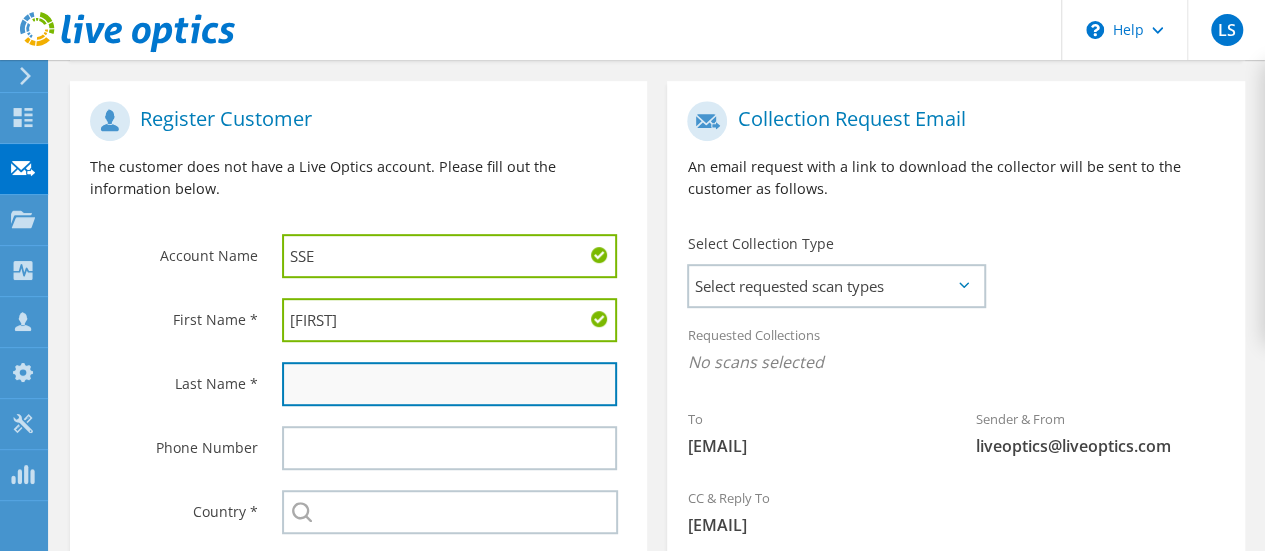 click at bounding box center [449, 384] 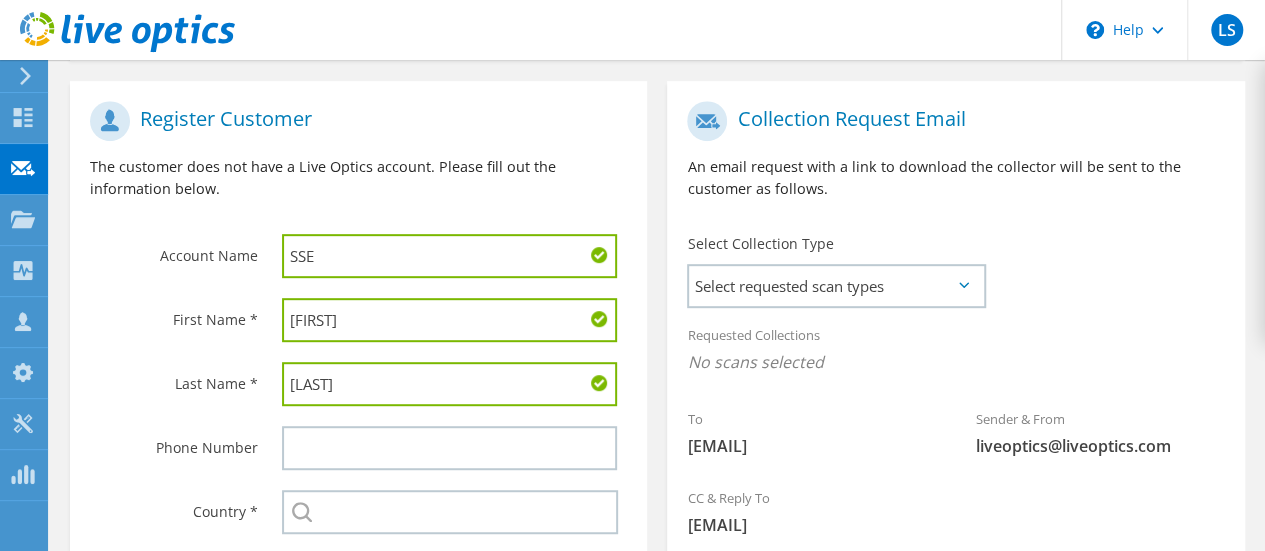 scroll, scrollTop: 610, scrollLeft: 0, axis: vertical 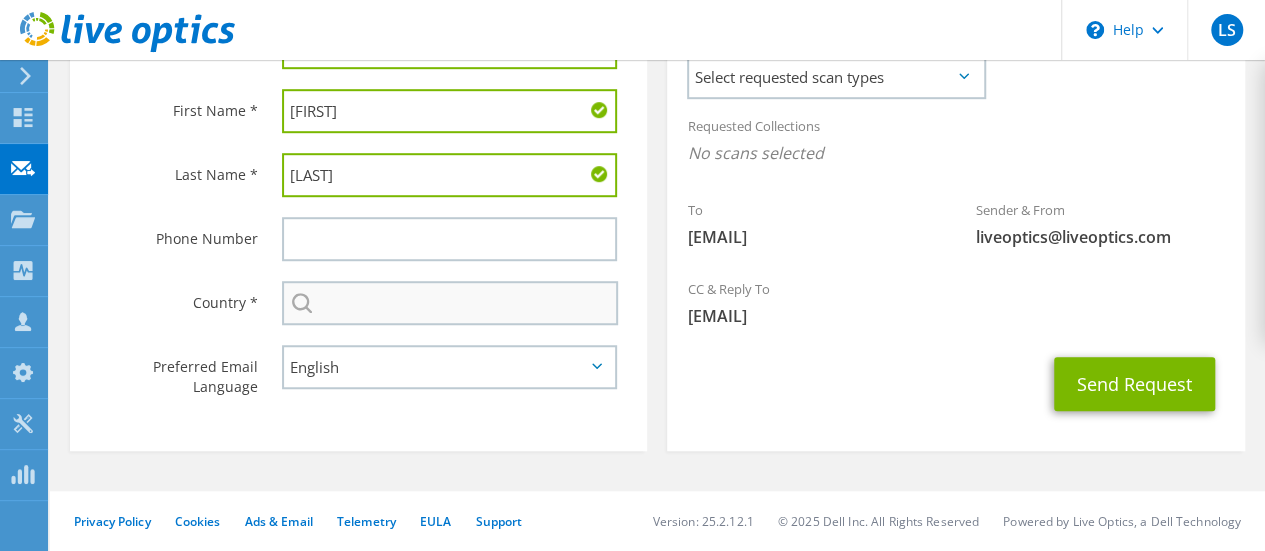 type on "Ali" 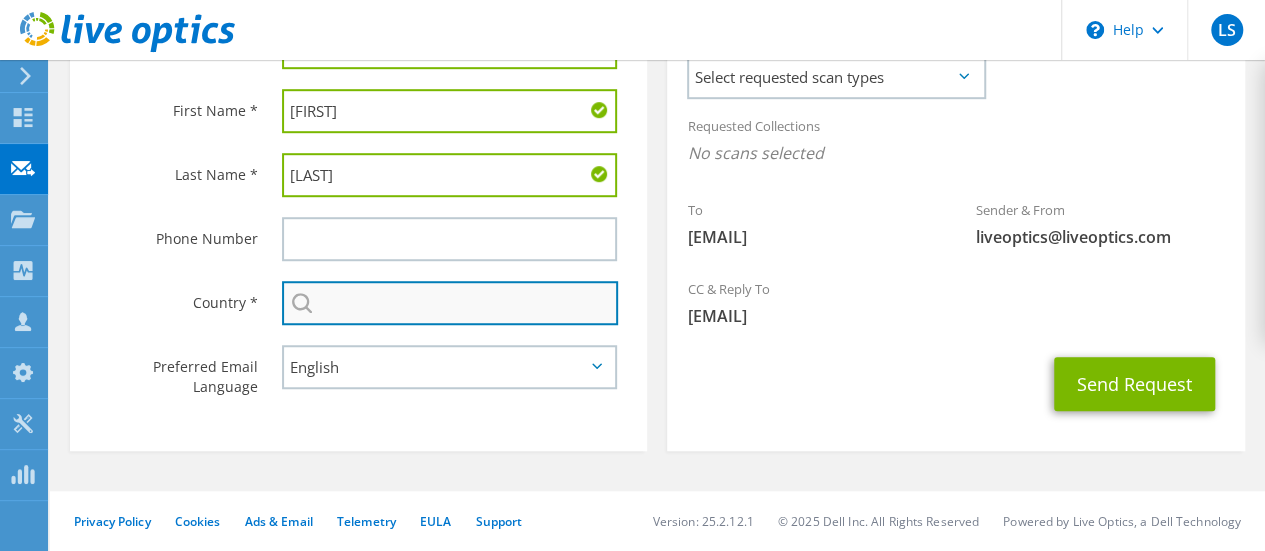 click at bounding box center (450, 303) 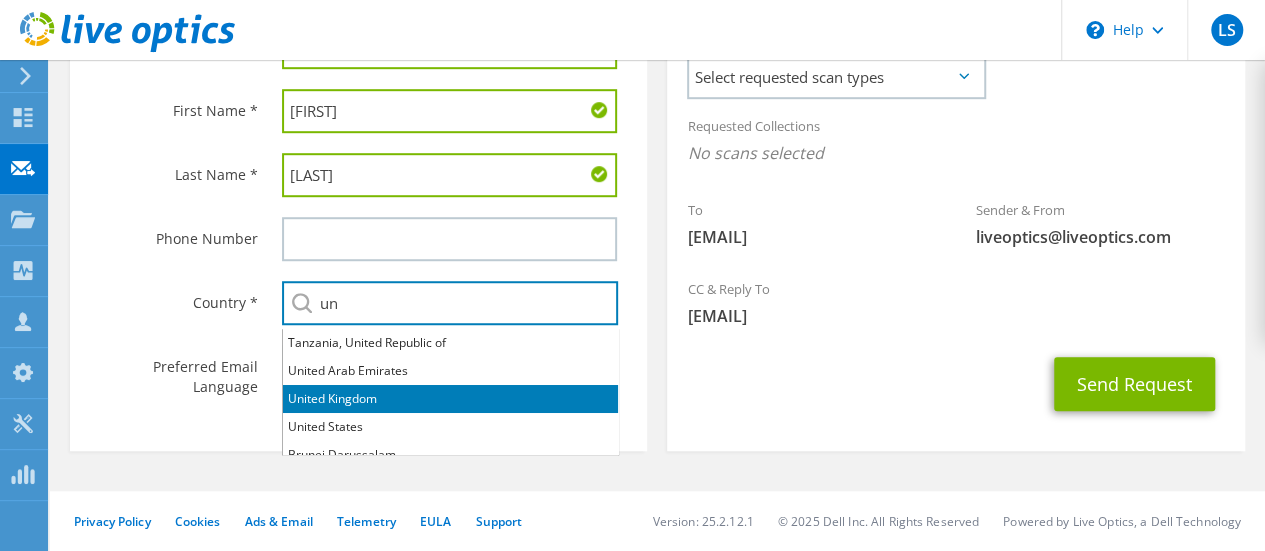 click on "United Kingdom" at bounding box center [450, 399] 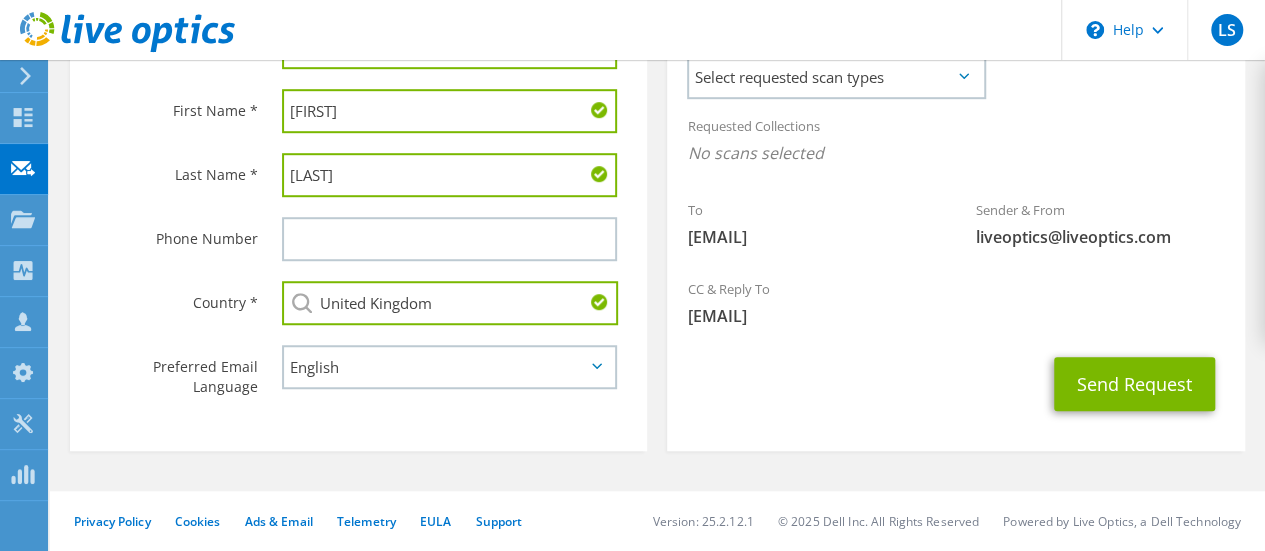 scroll, scrollTop: 310, scrollLeft: 0, axis: vertical 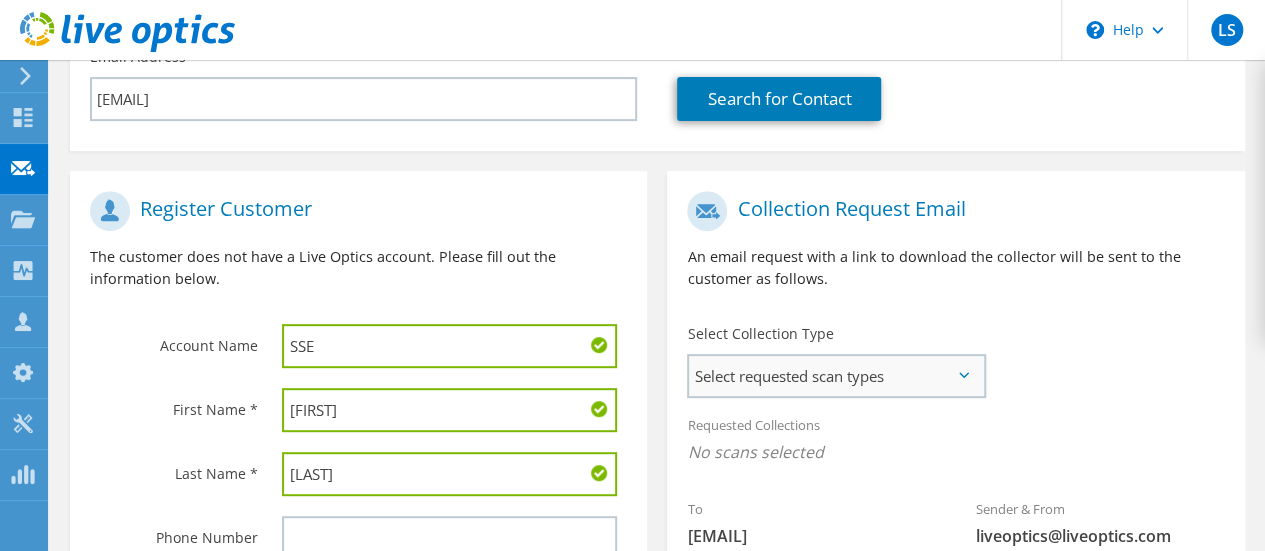 type on "United Kingdom" 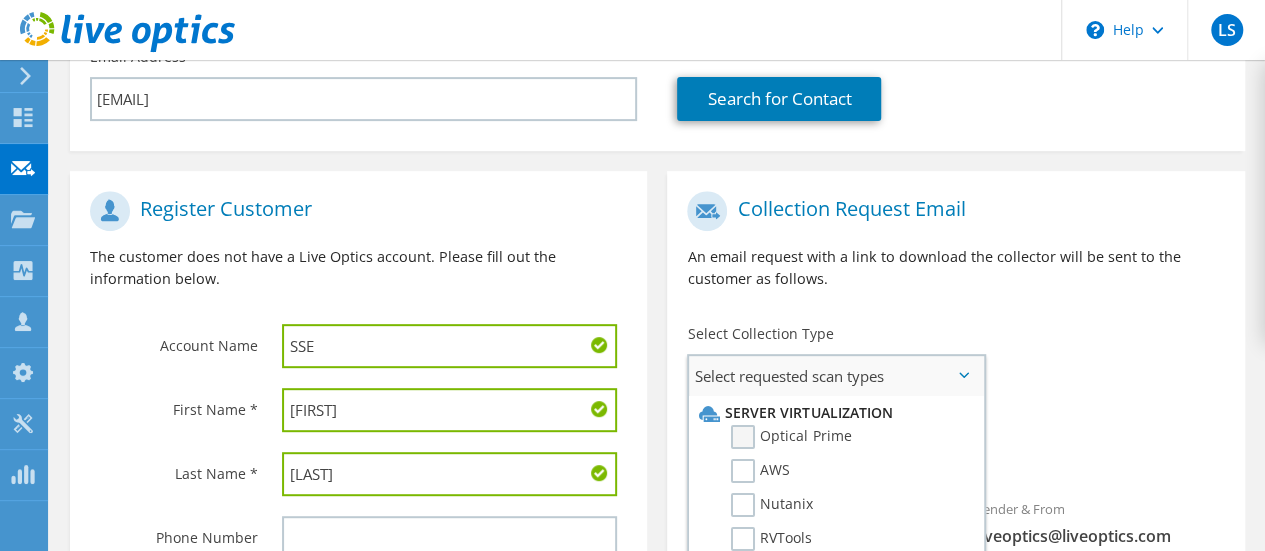 click on "Optical Prime" at bounding box center (791, 437) 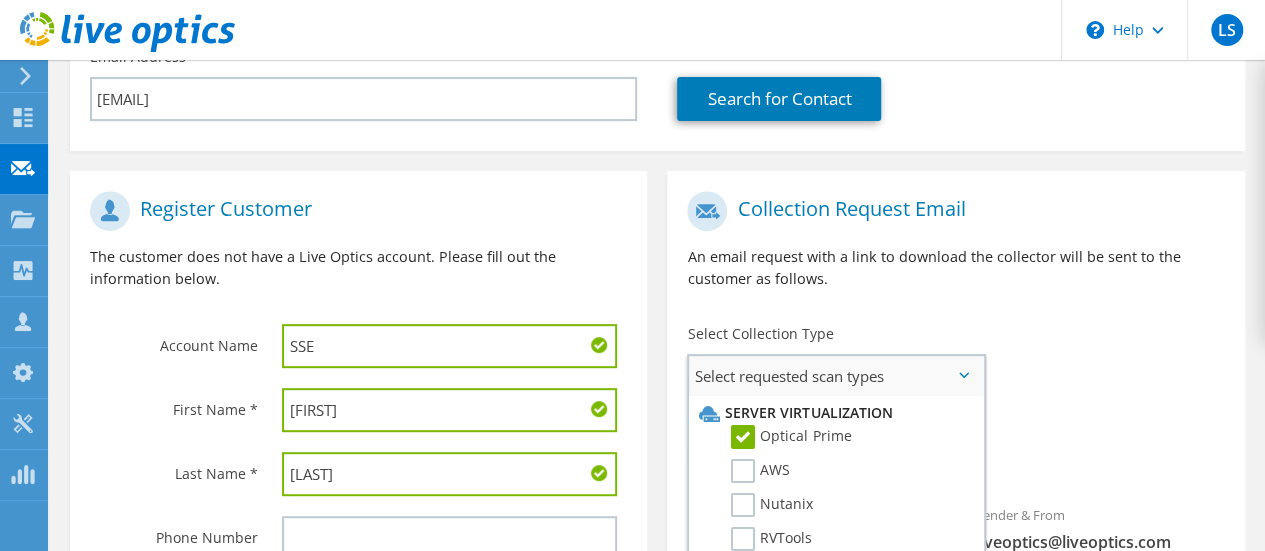 click on "Select requested scan types" at bounding box center (836, 376) 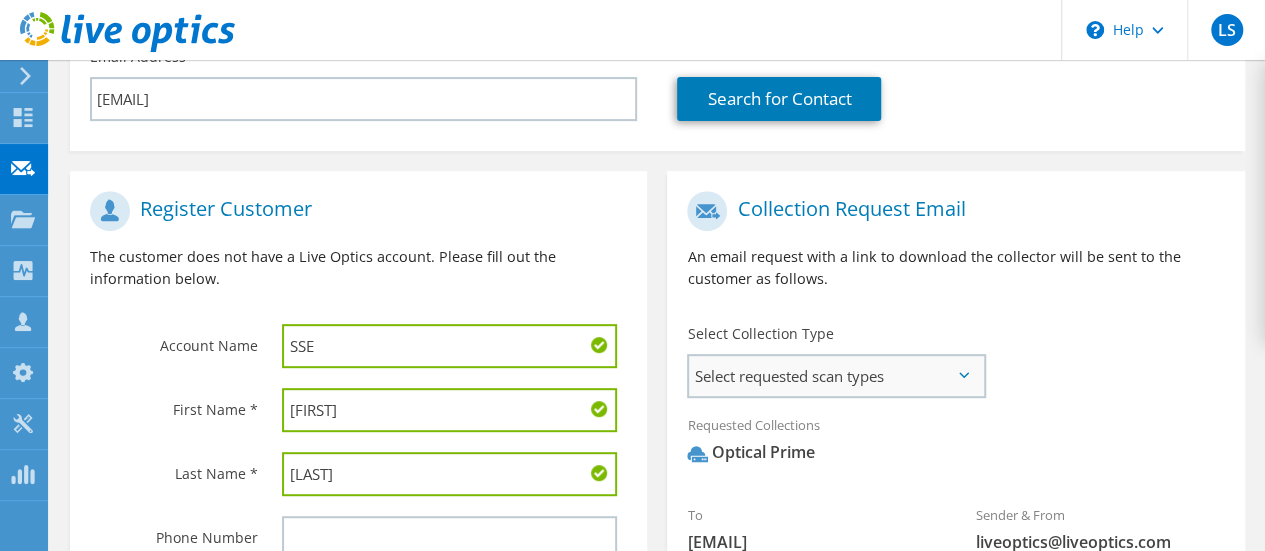 click on "Select requested scan types" at bounding box center (836, 376) 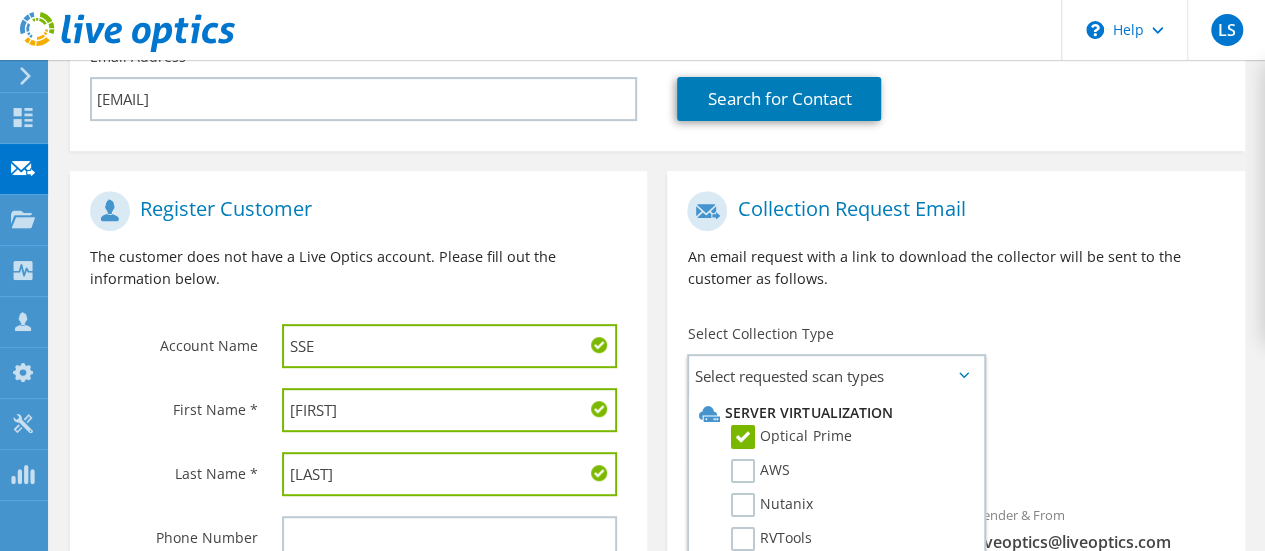 click on "To
ben.ali2@sse.com
Sender & From
liveoptics@liveoptics.com" at bounding box center [955, 377] 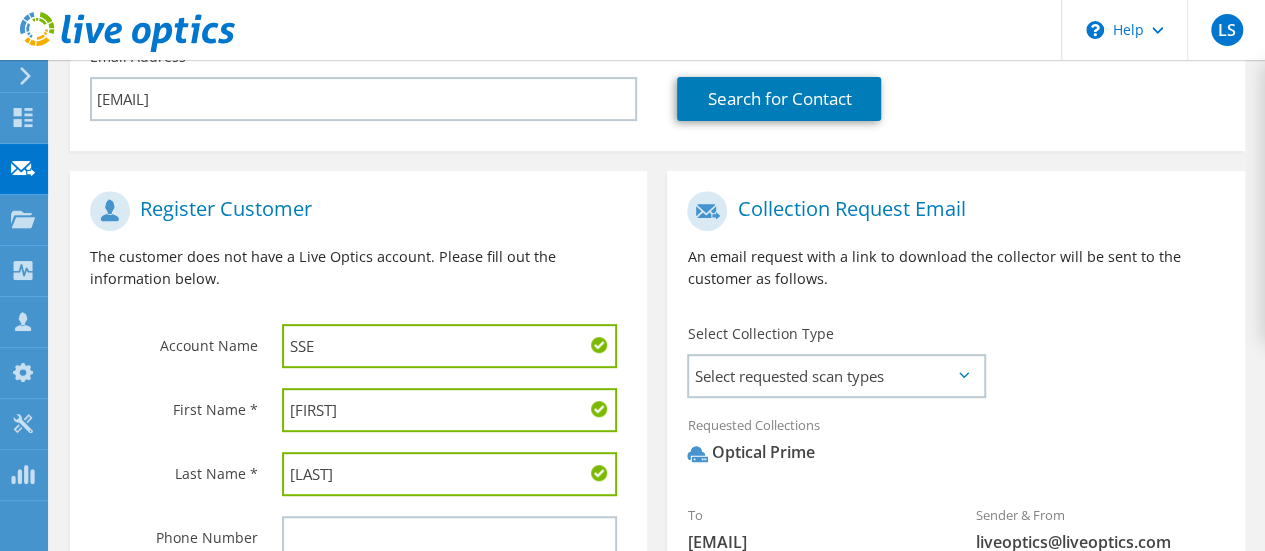 scroll, scrollTop: 616, scrollLeft: 0, axis: vertical 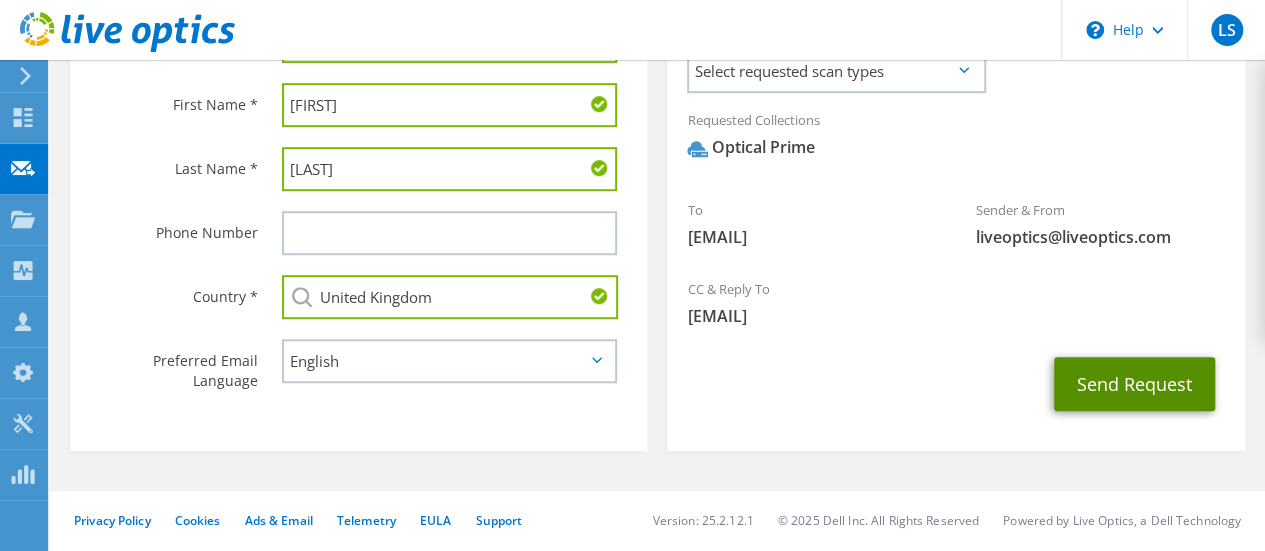 click on "Send Request" at bounding box center (1134, 384) 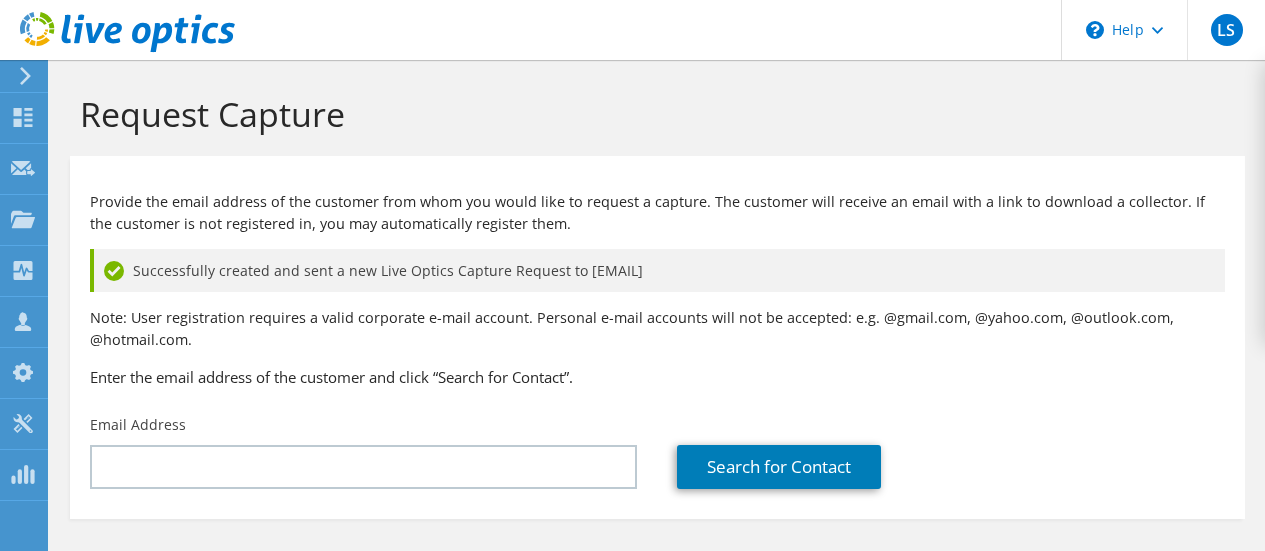 scroll, scrollTop: 0, scrollLeft: 0, axis: both 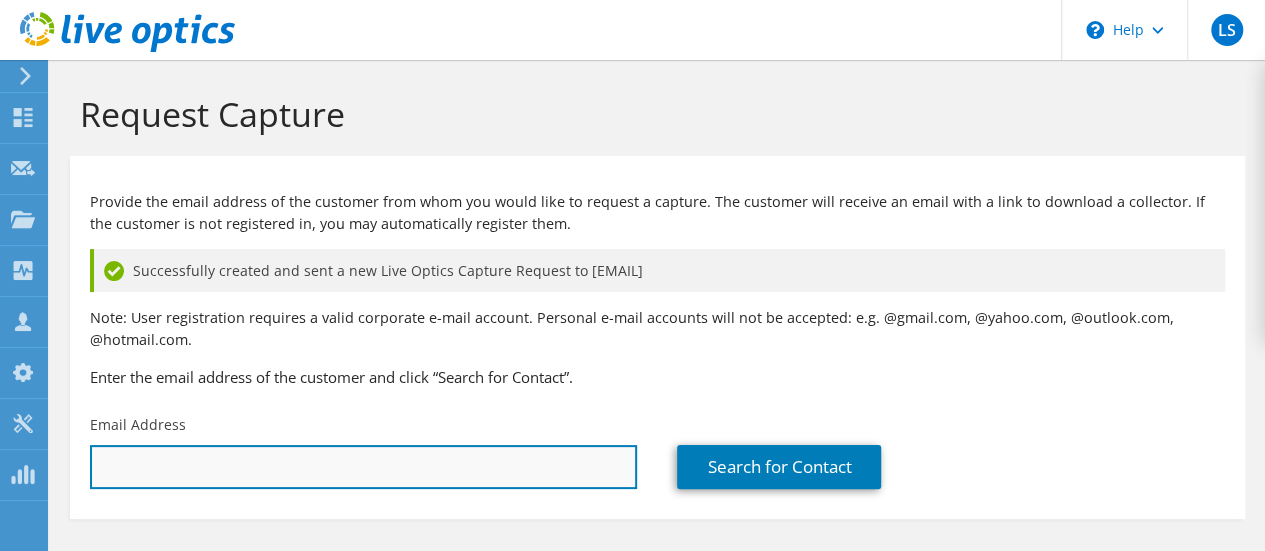 click at bounding box center (363, 467) 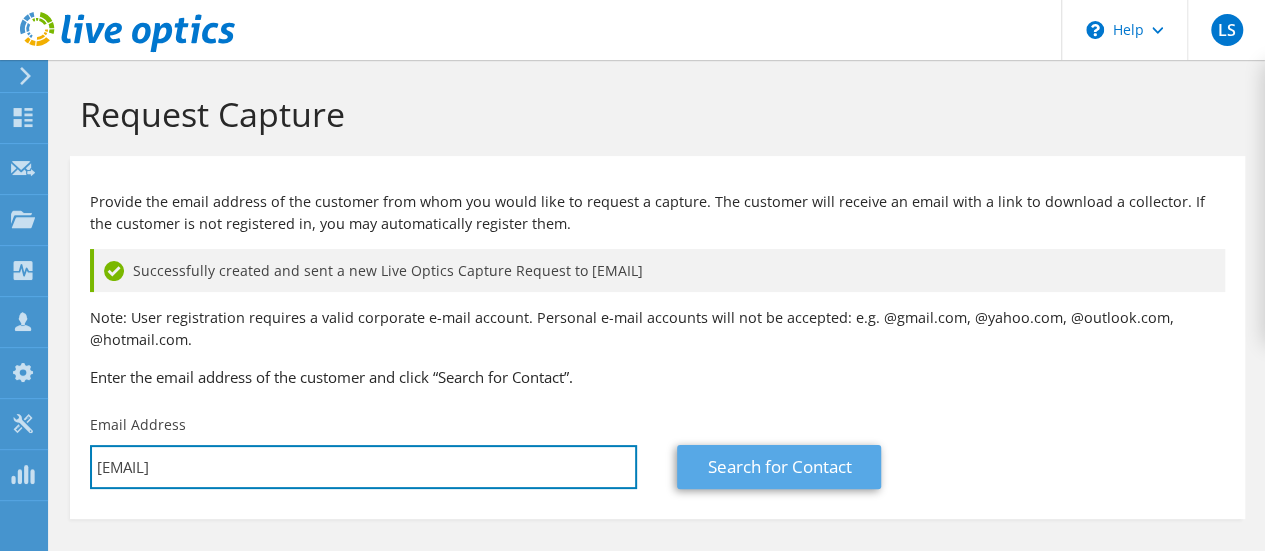 type on "aleksander.mizera@oriel.ox.ac.uk" 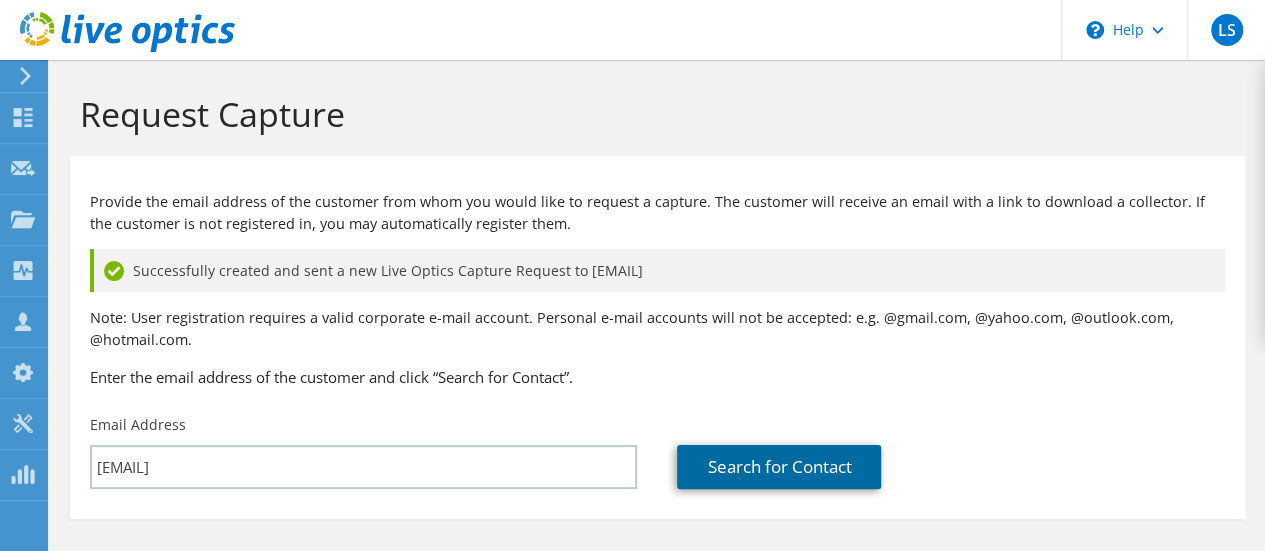 click on "Search for Contact" at bounding box center (779, 467) 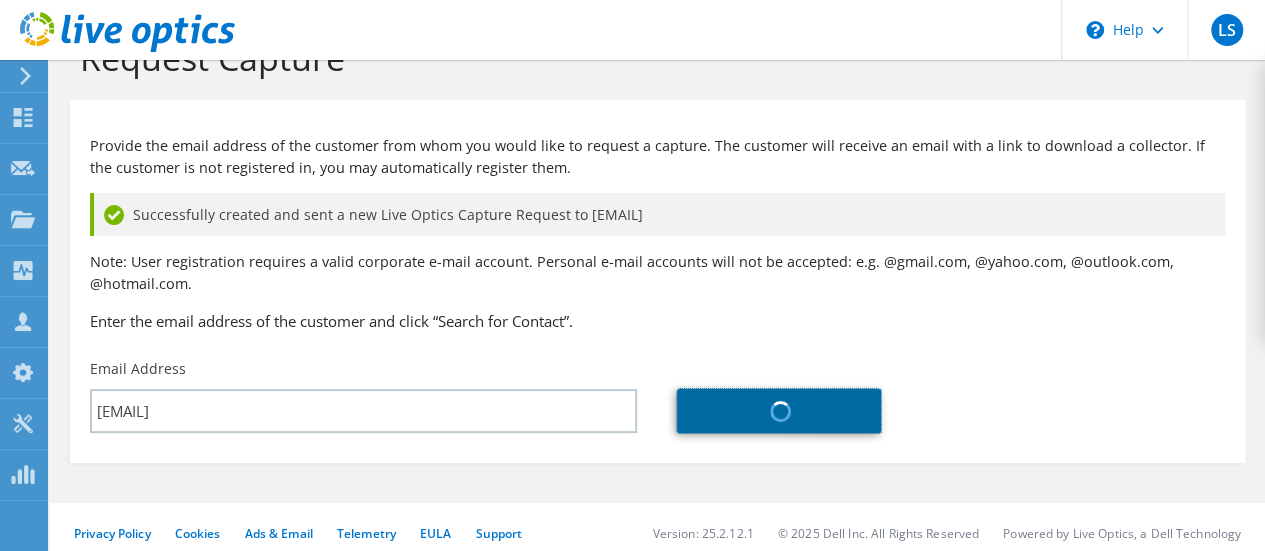 scroll, scrollTop: 68, scrollLeft: 0, axis: vertical 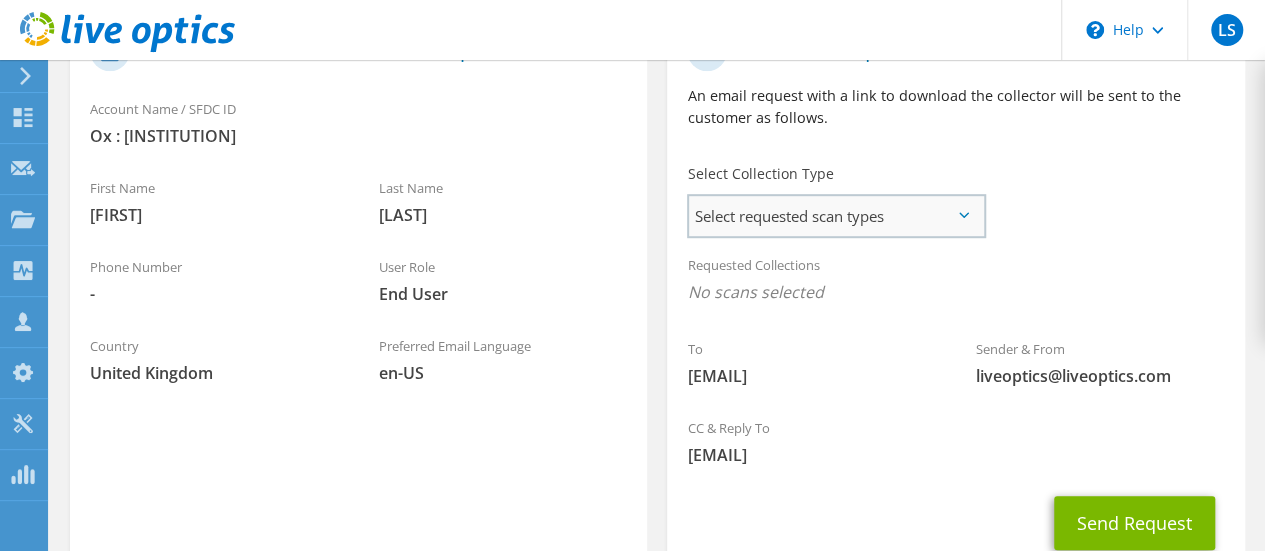 click on "Select requested scan types" at bounding box center (836, 216) 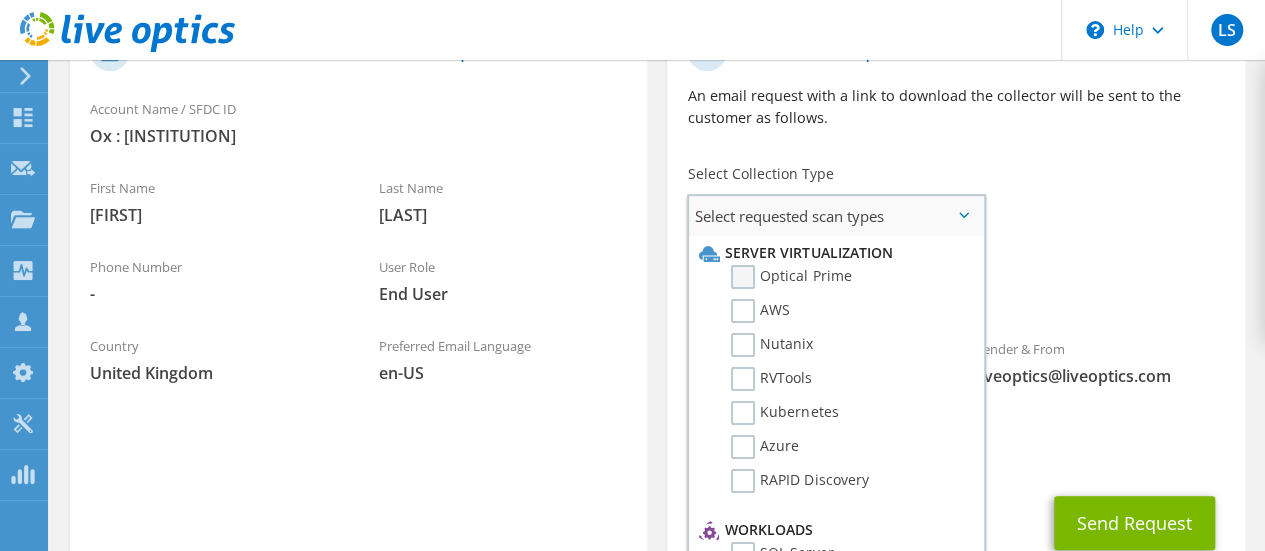 click on "Optical Prime" at bounding box center [791, 277] 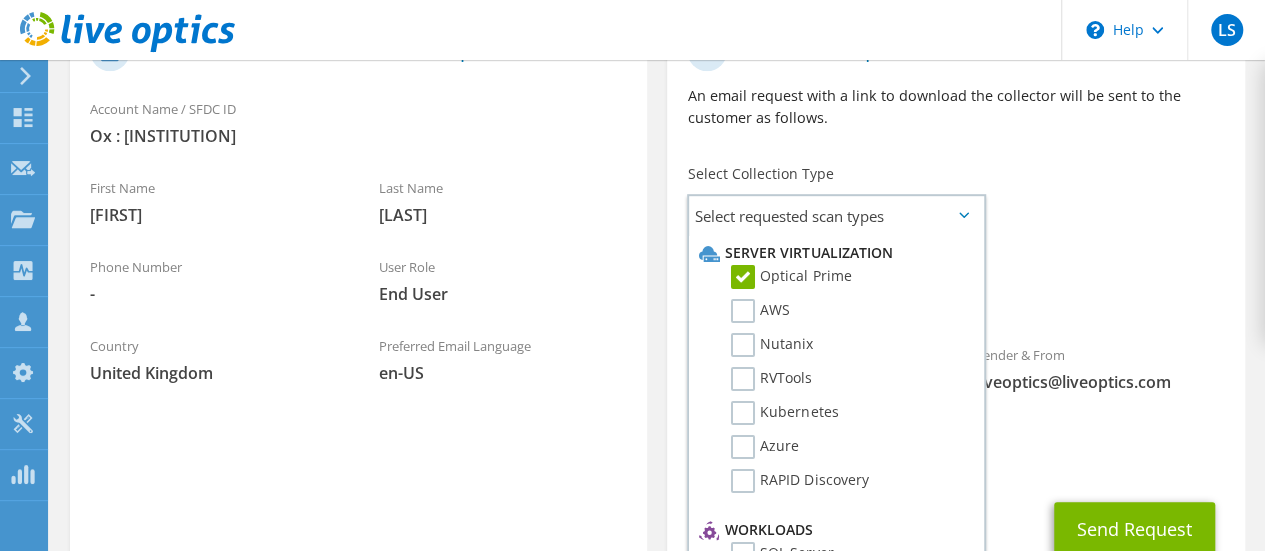 scroll, scrollTop: 696, scrollLeft: 0, axis: vertical 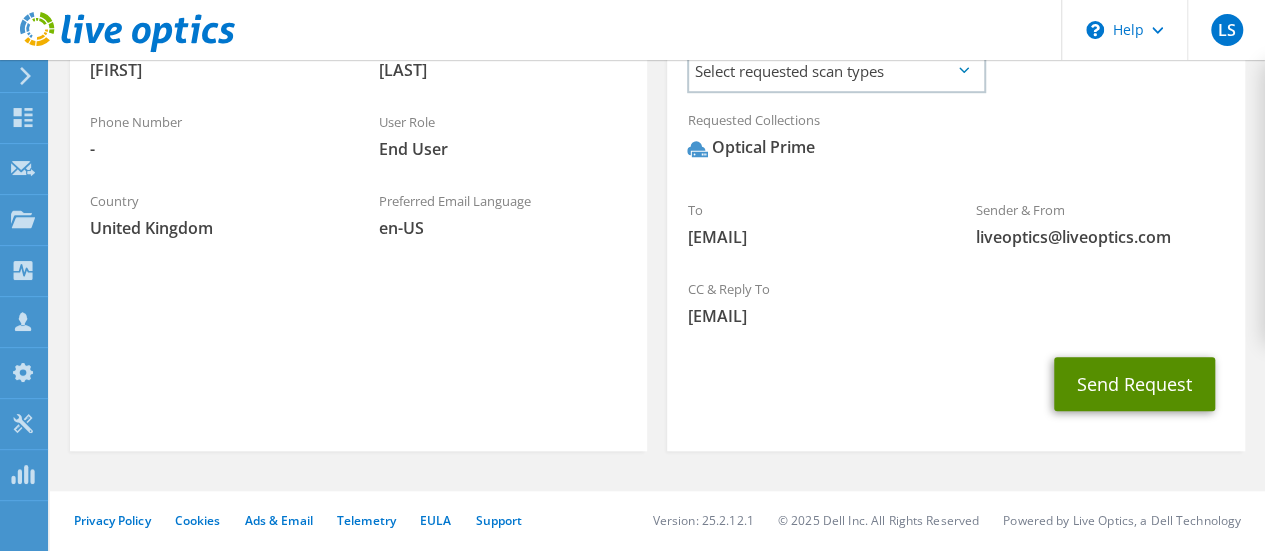 click on "Send Request" at bounding box center [1134, 384] 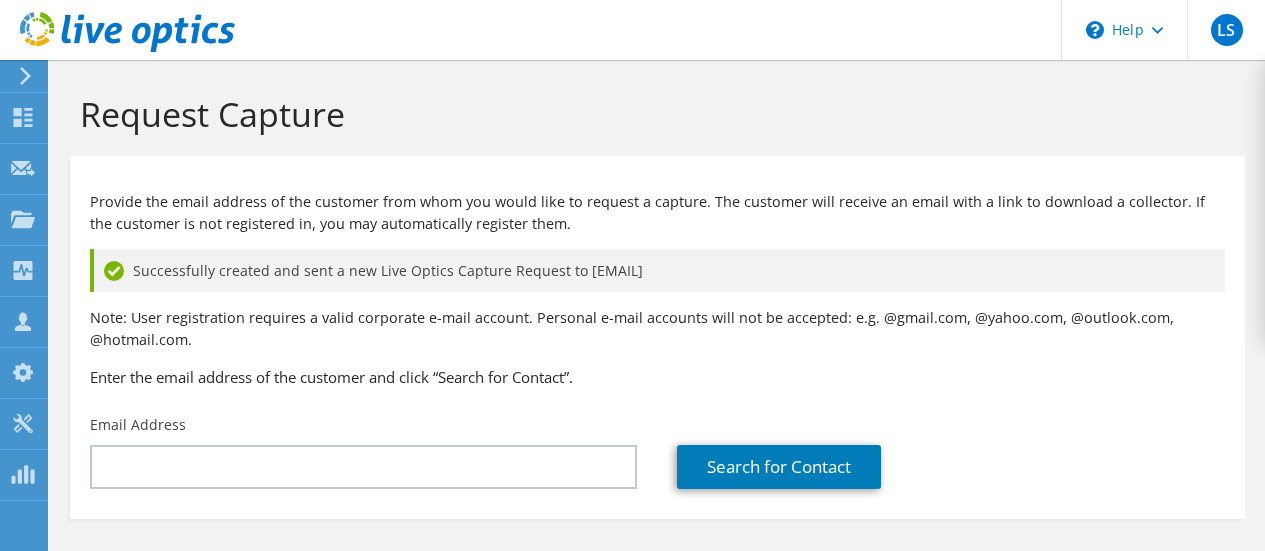 scroll, scrollTop: 0, scrollLeft: 0, axis: both 